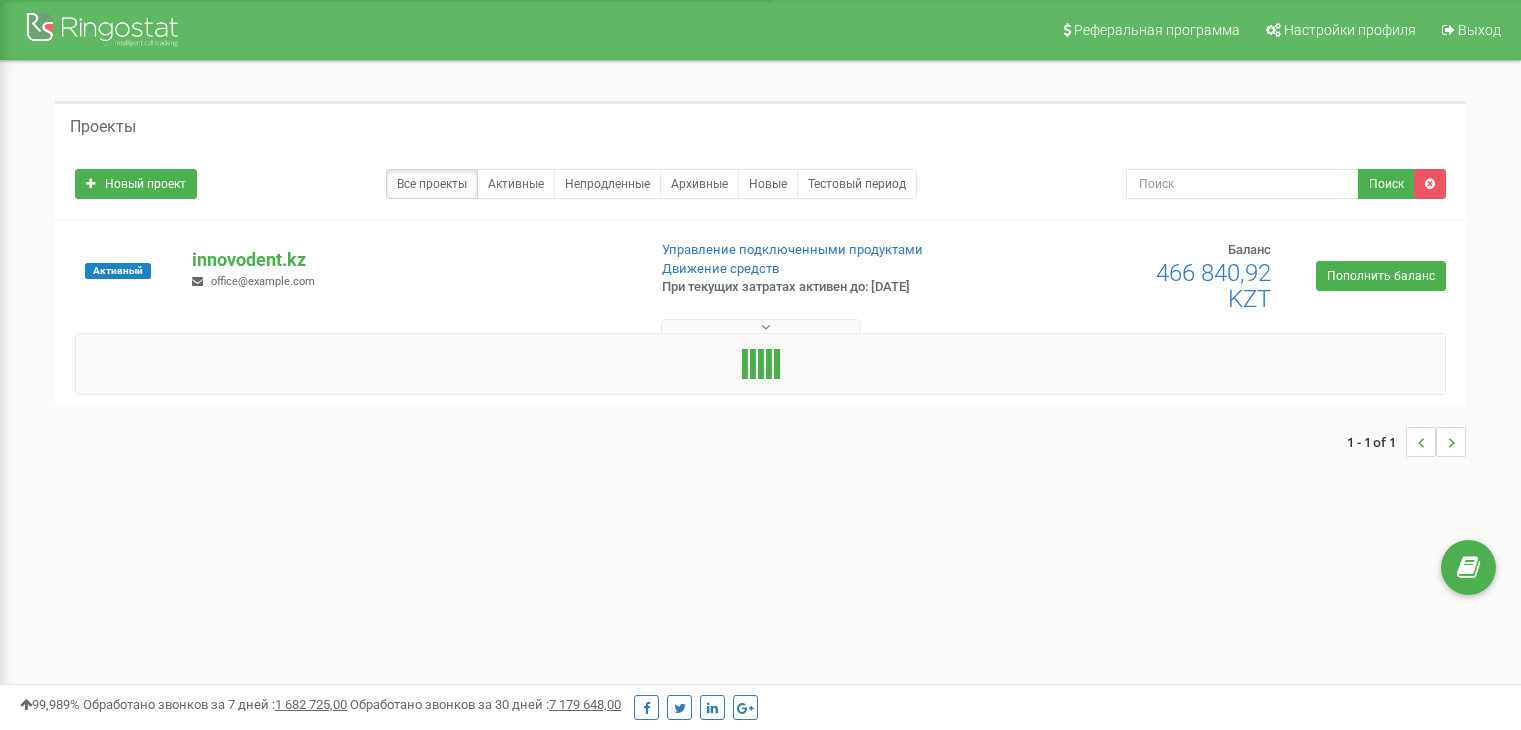 scroll, scrollTop: 0, scrollLeft: 0, axis: both 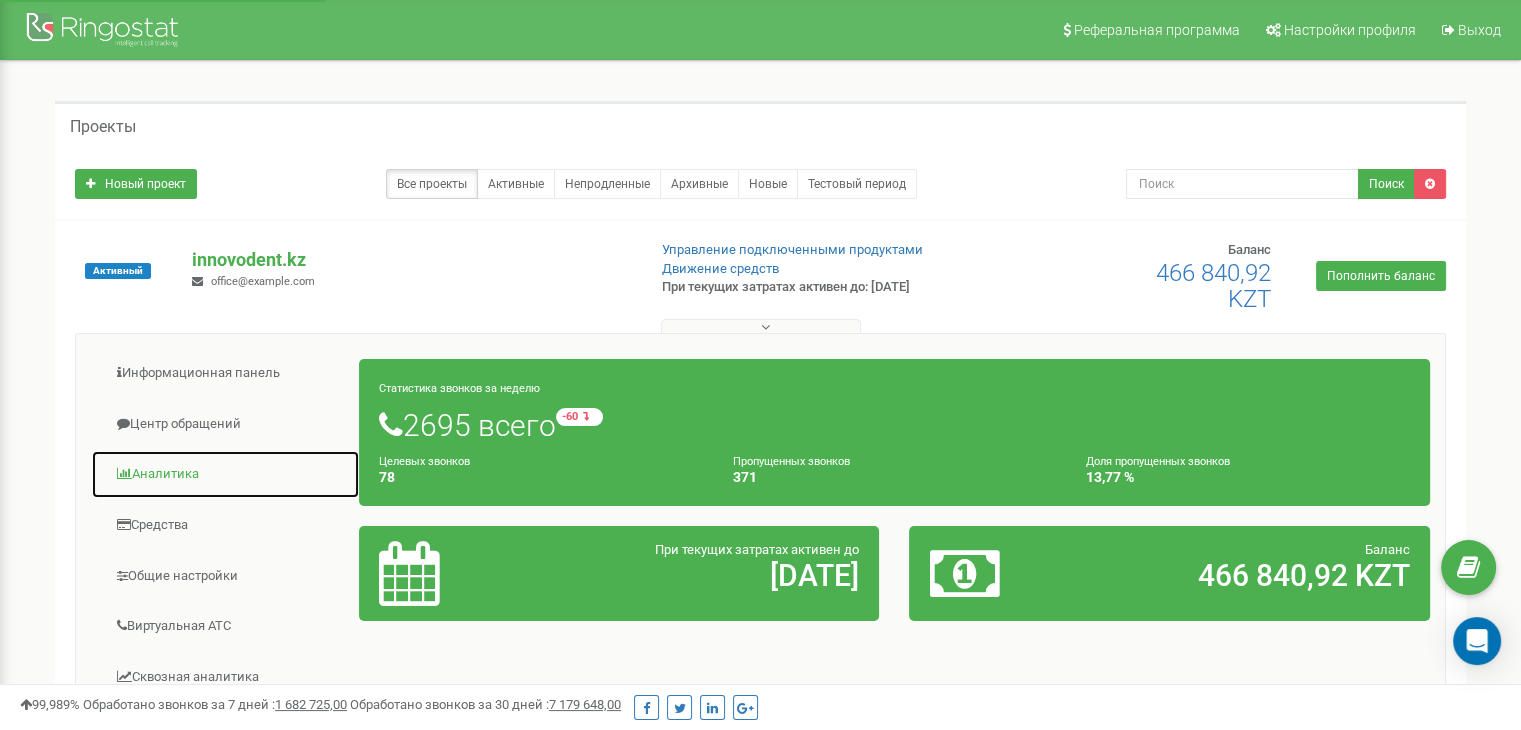 click on "Аналитика" at bounding box center (225, 474) 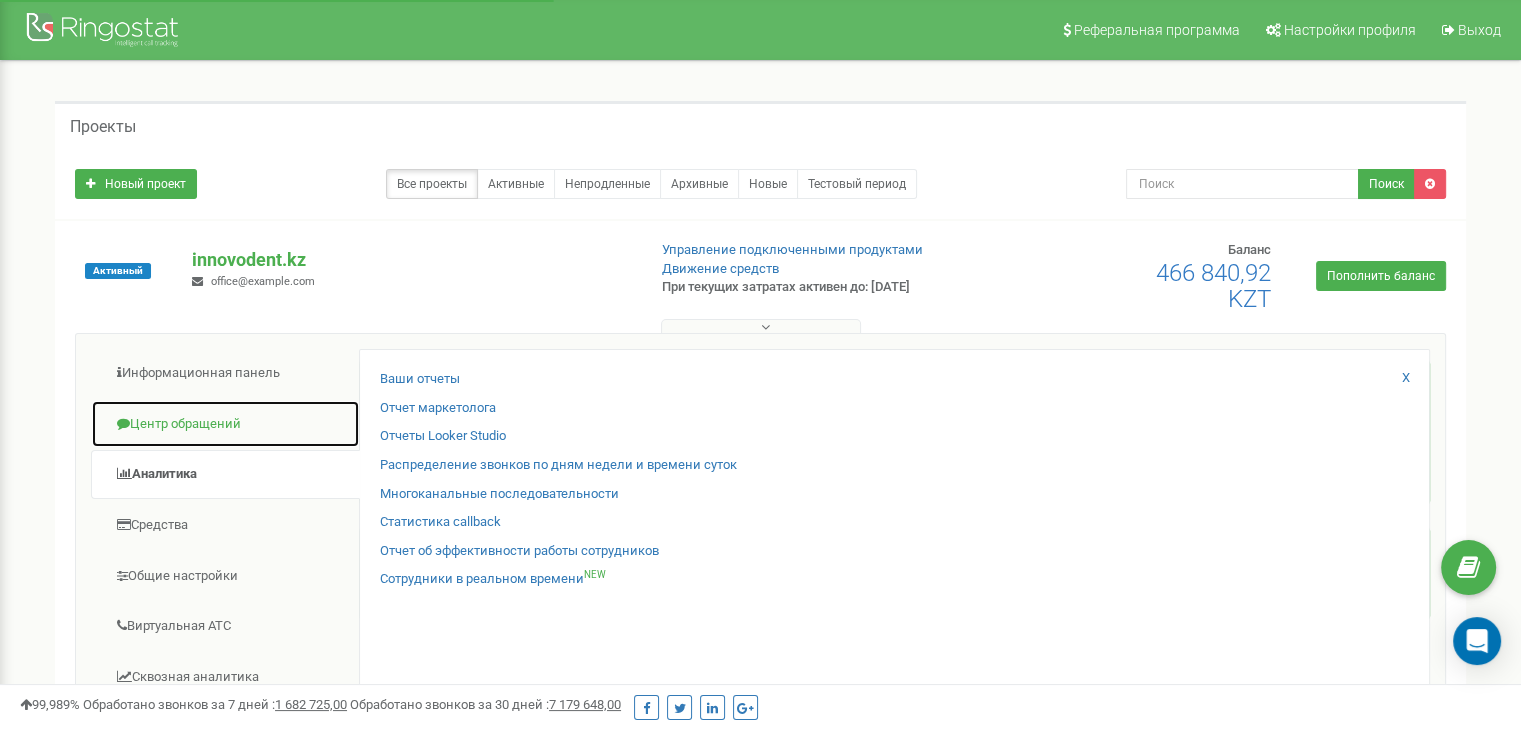 click on "Центр обращений" at bounding box center [225, 424] 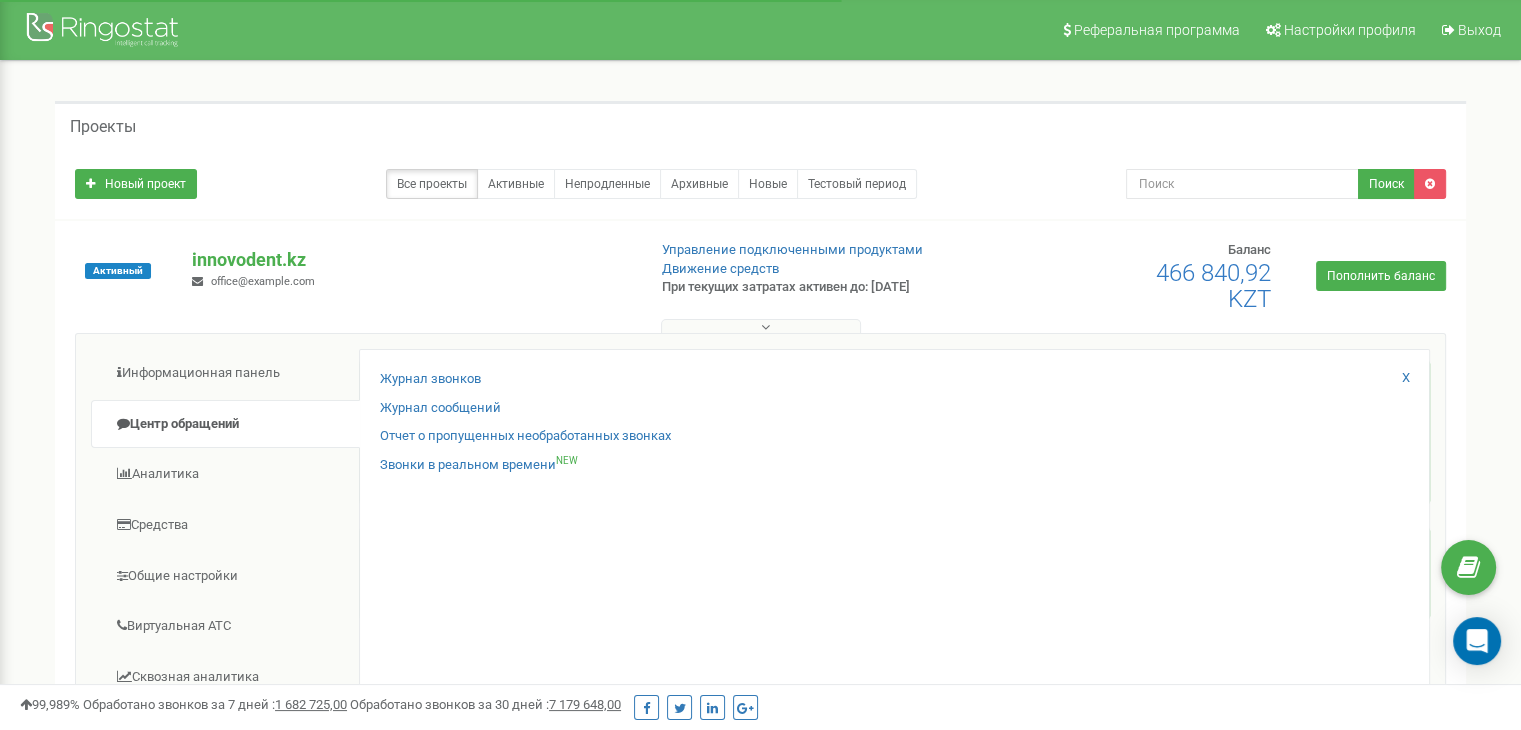 click on "Журнал звонков
Журнал сообщений
Отчет о пропущенных необработанных звонках
Звонки в реальном времени  NEW
X" at bounding box center (894, 663) 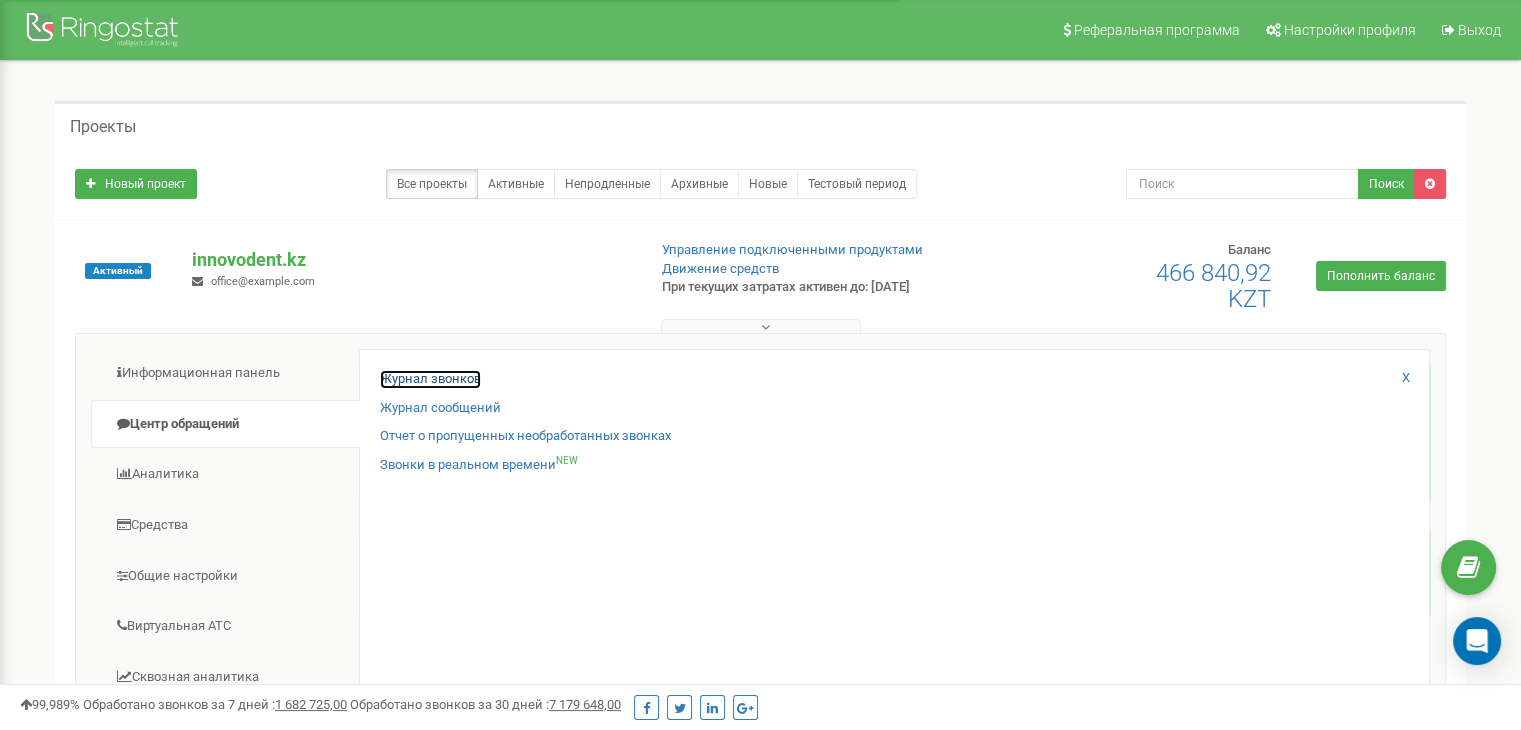 click on "Журнал звонков" at bounding box center [430, 379] 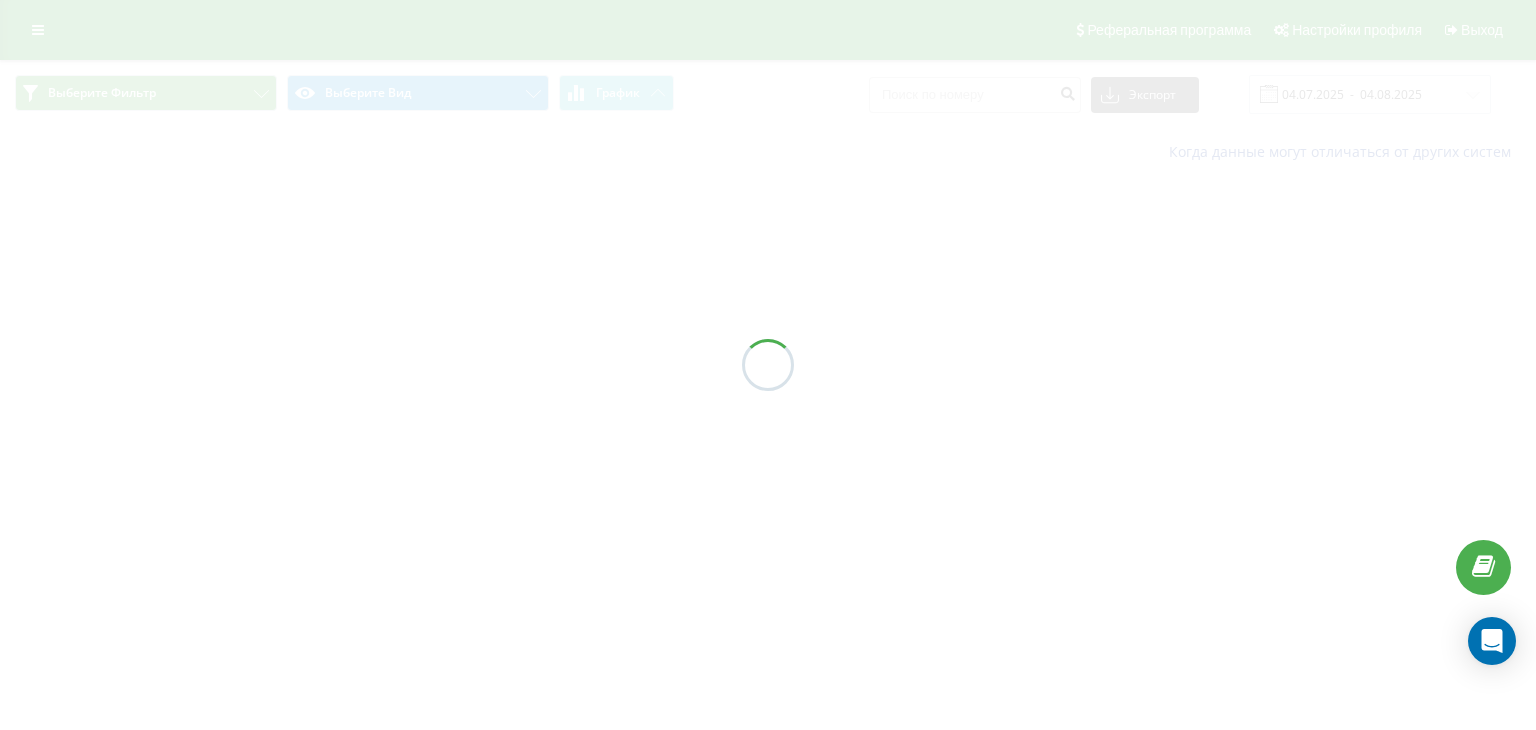 scroll, scrollTop: 0, scrollLeft: 0, axis: both 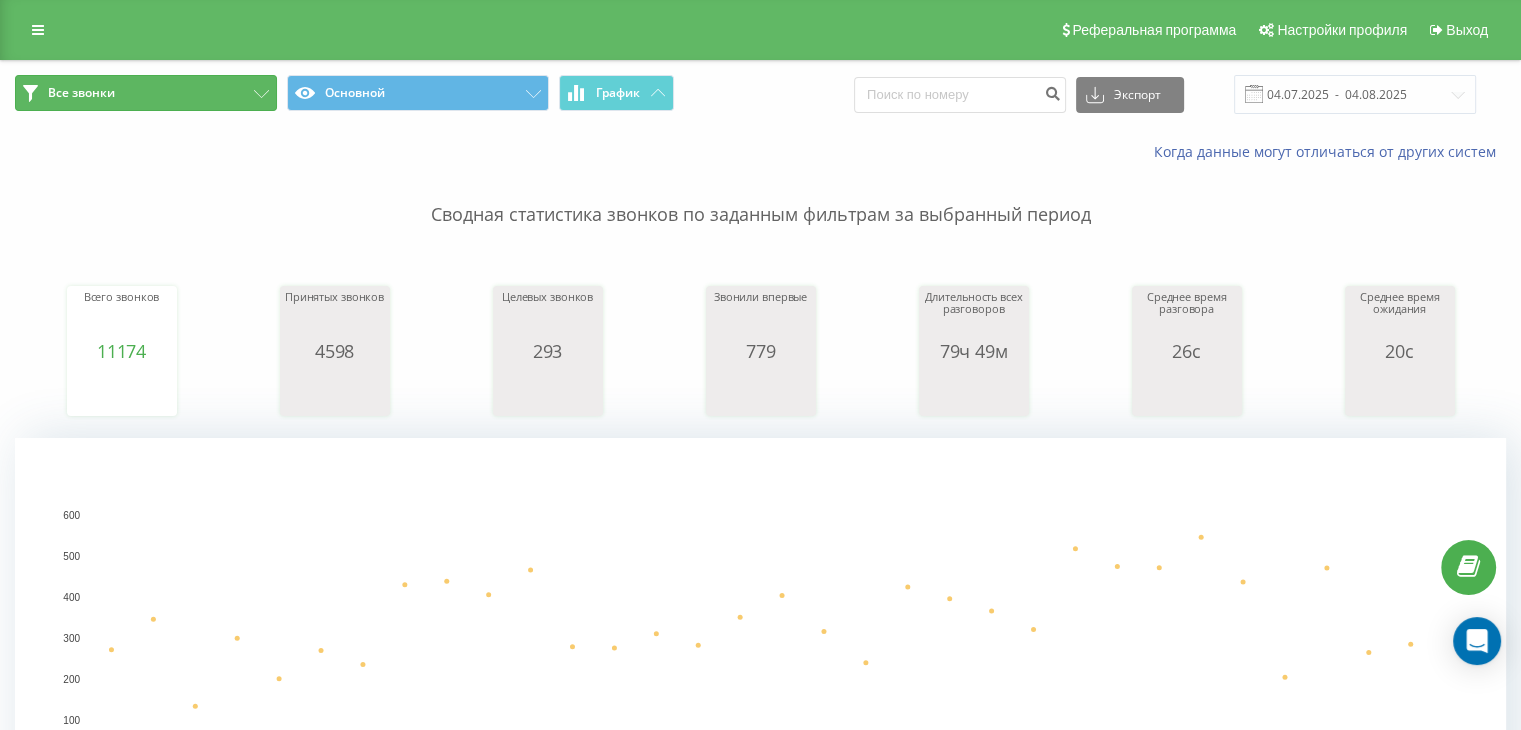 click on "Все звонки" at bounding box center (146, 93) 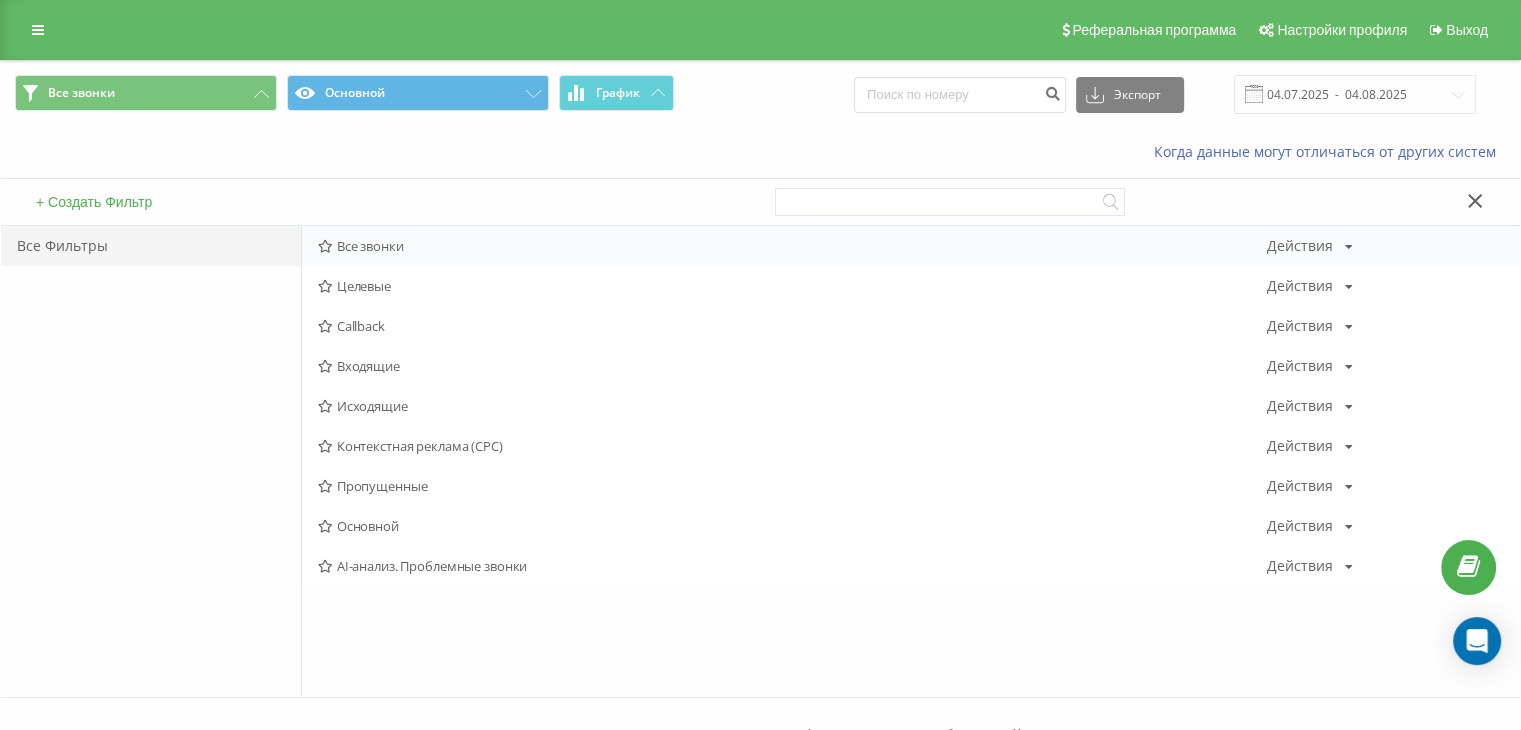 click on "Все звонки Действия Редактировать Копировать Удалить По умолчанию Поделиться" at bounding box center (911, 246) 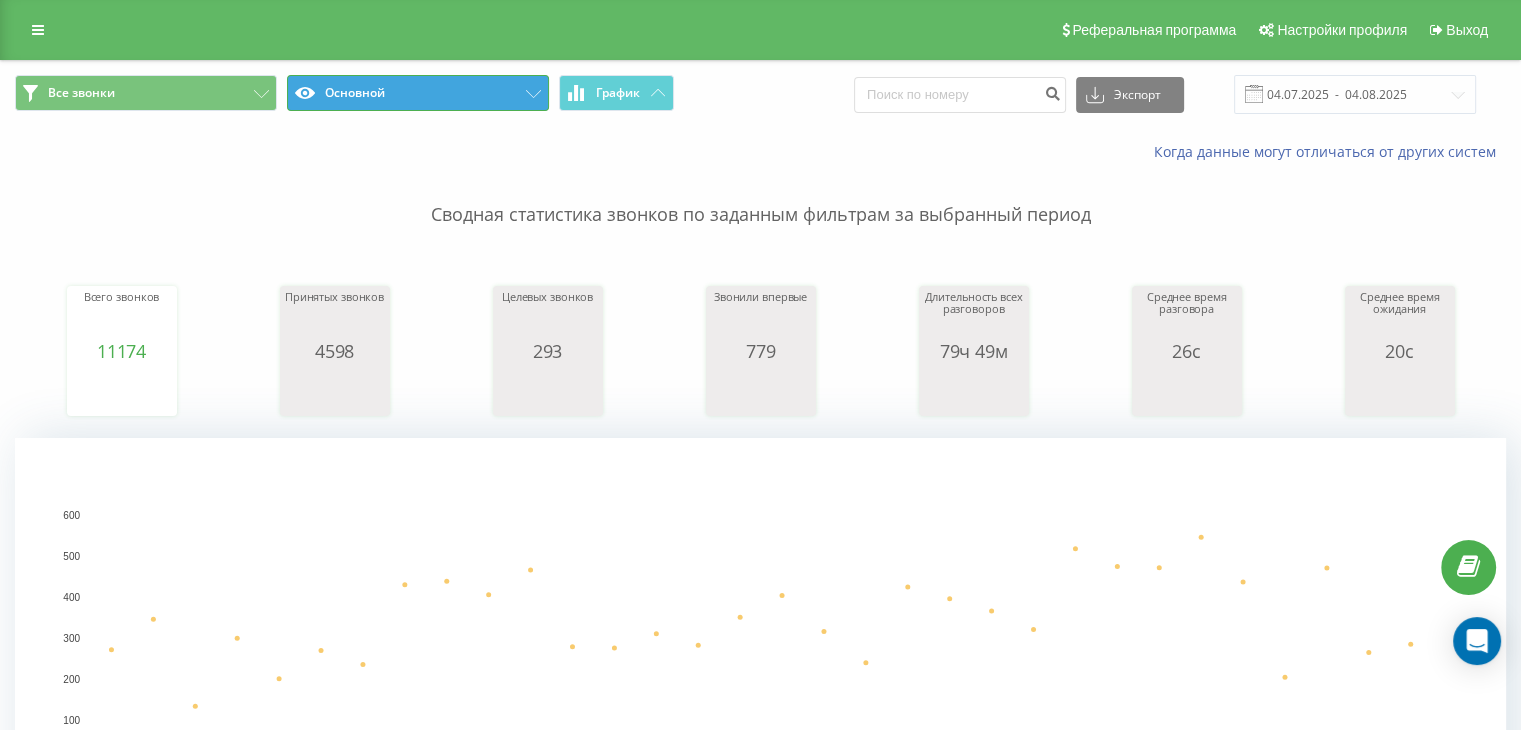 click on "Основной" at bounding box center [418, 93] 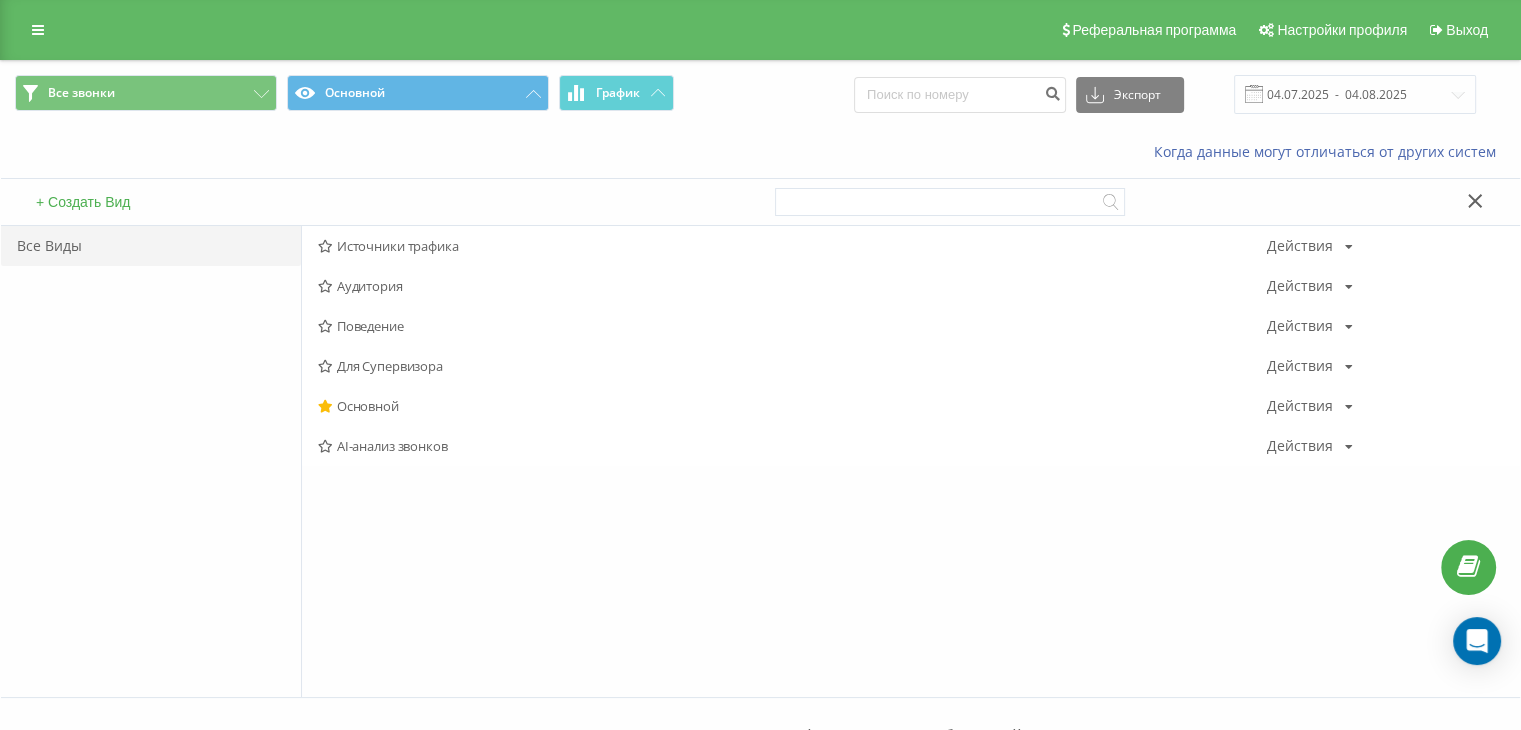 click on "Источники трафика" at bounding box center (792, 246) 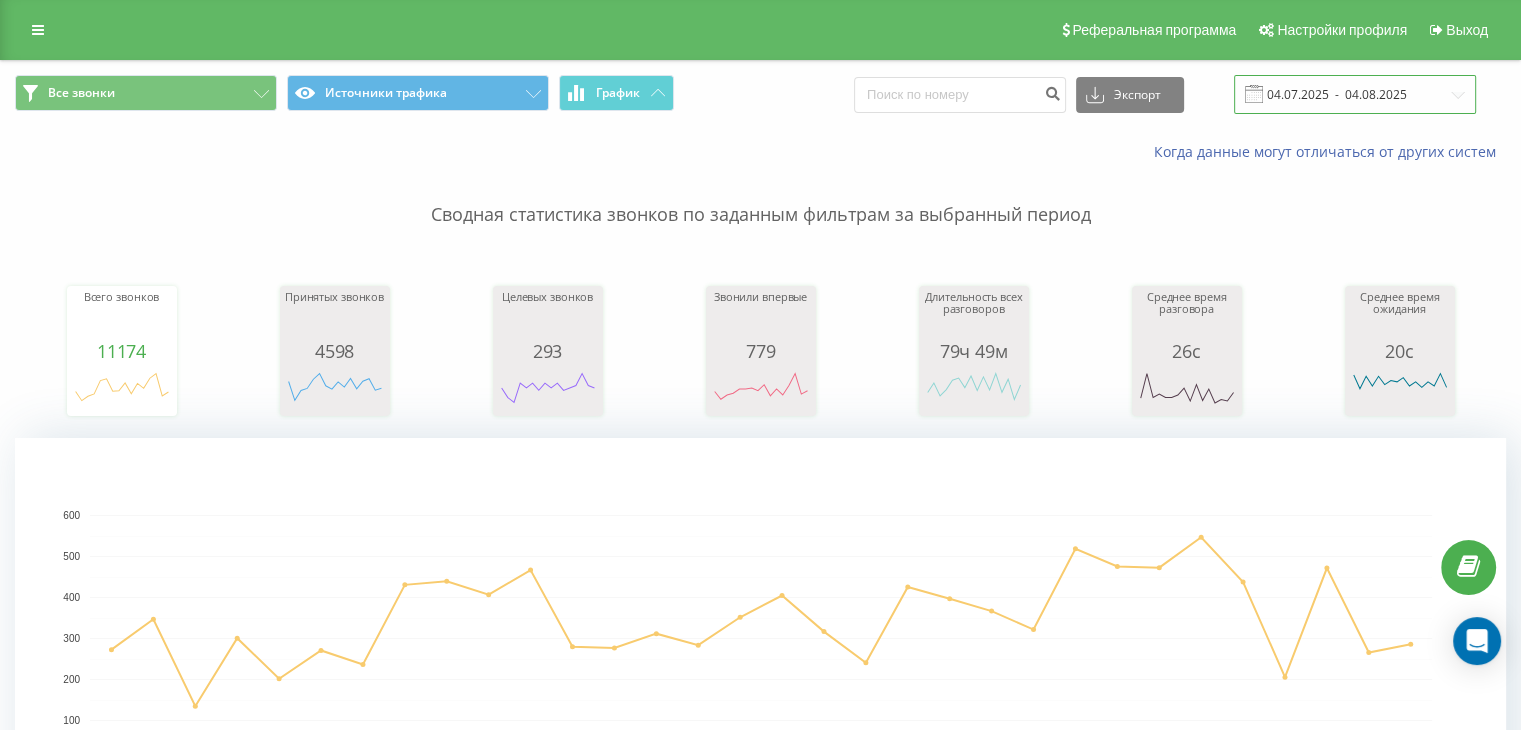 click on "04.07.2025  -  04.08.2025" at bounding box center (1355, 94) 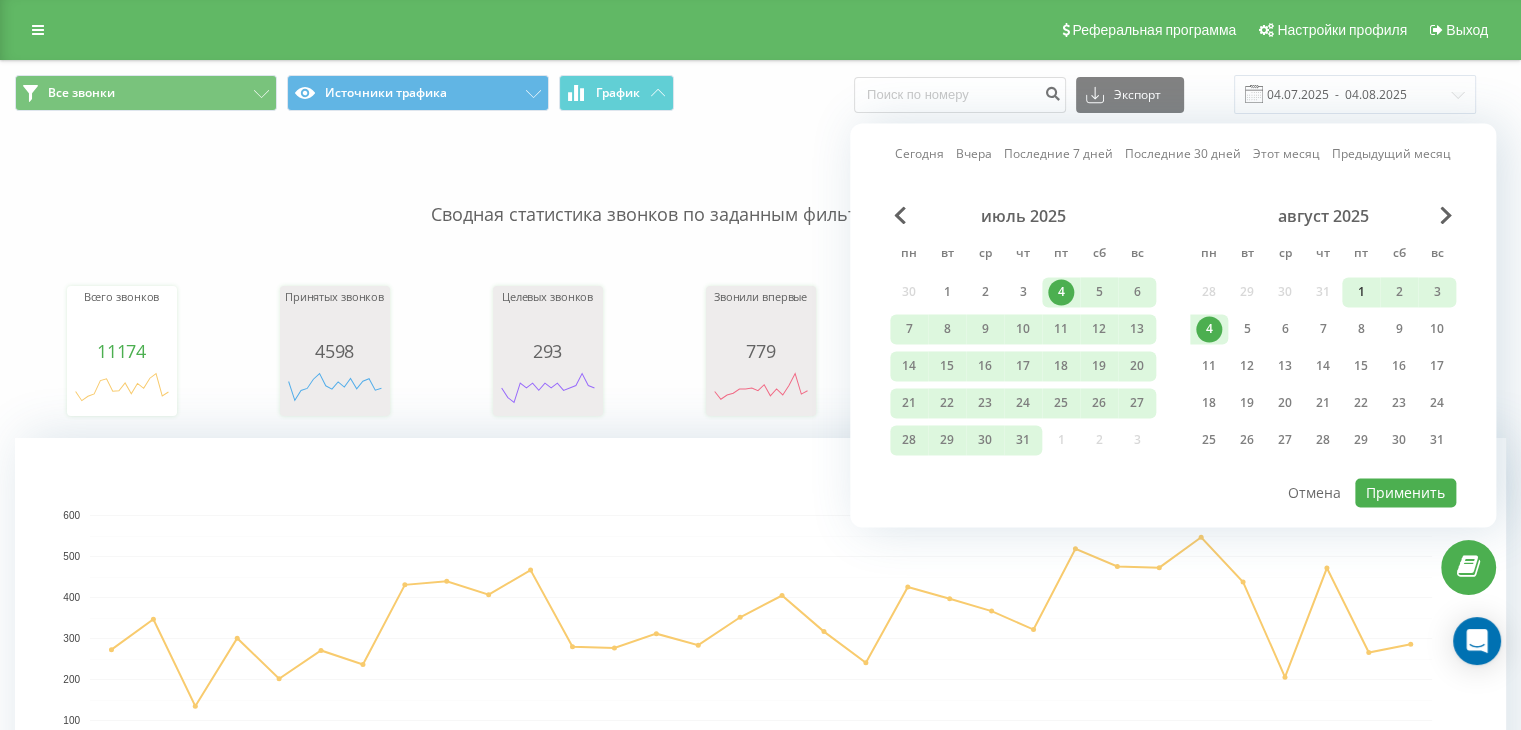 click on "1" at bounding box center [1361, 292] 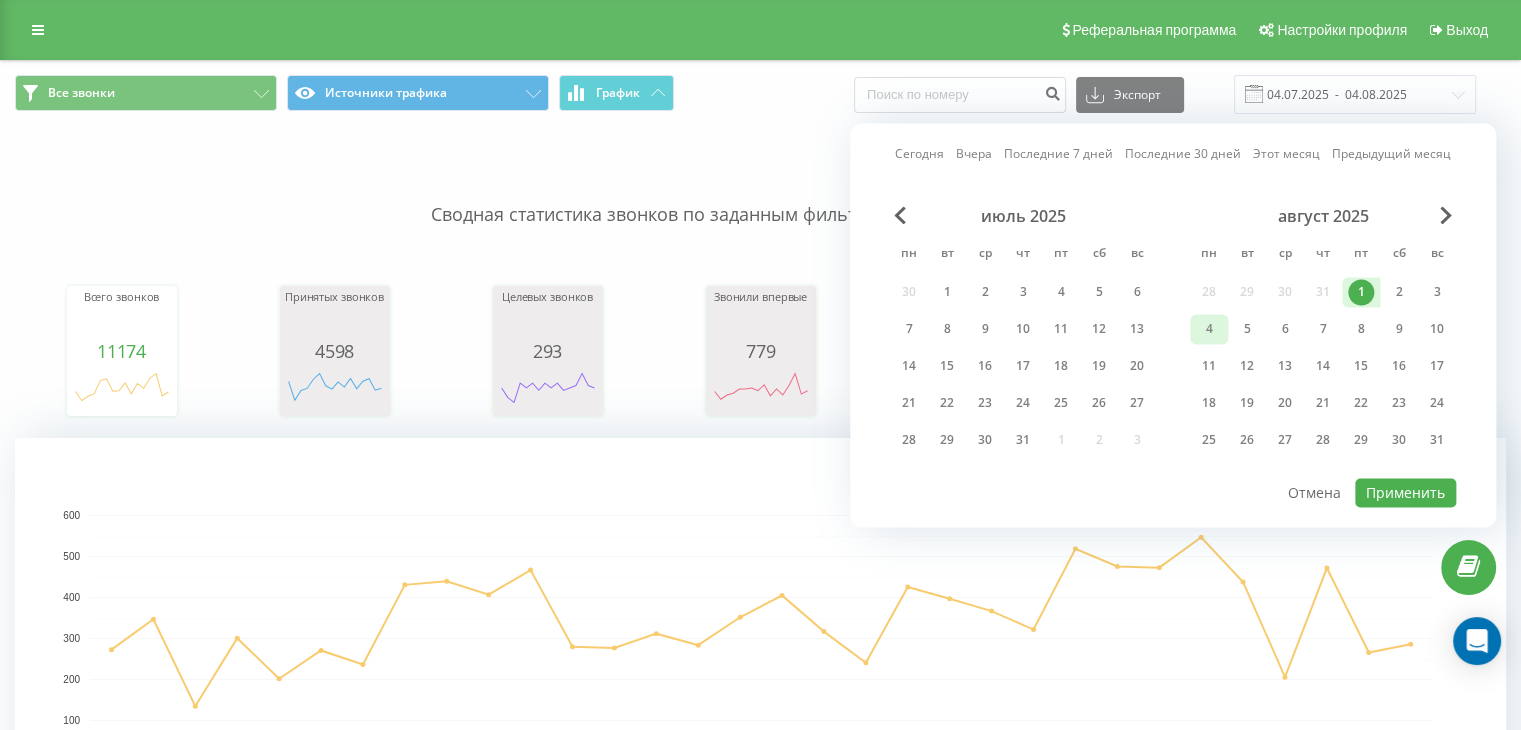click on "4" at bounding box center [1209, 329] 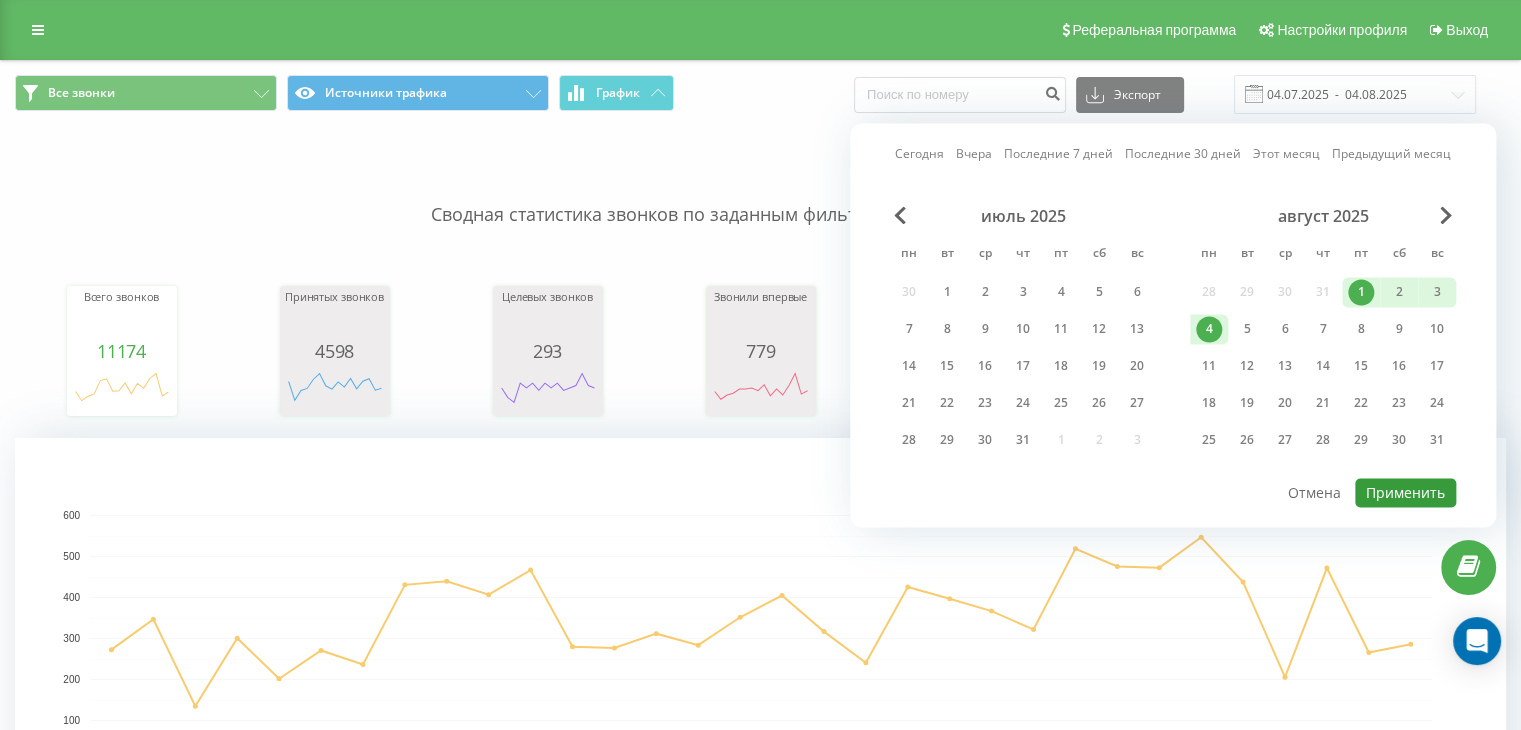 click on "Применить" at bounding box center [1405, 492] 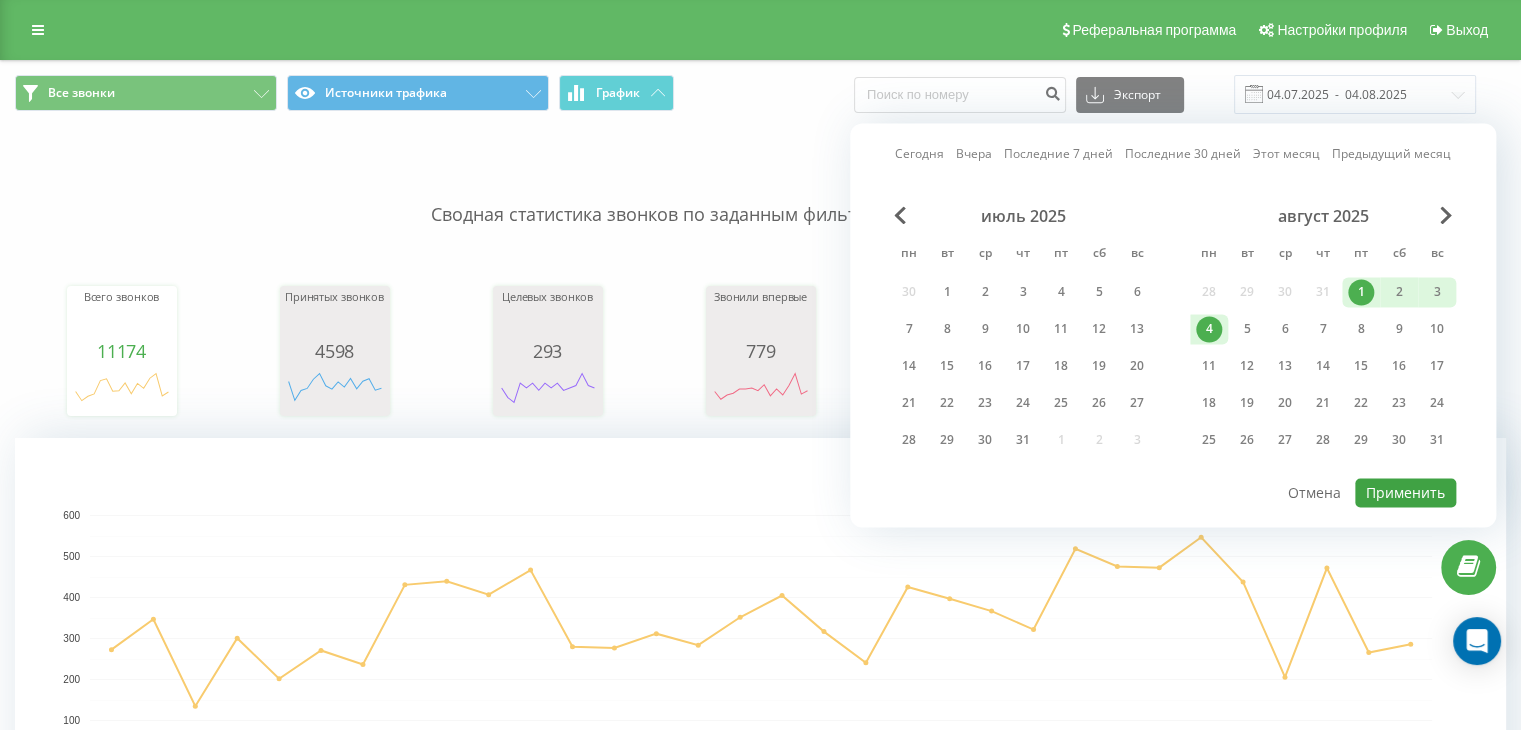 type on "01.08.2025  -  04.08.2025" 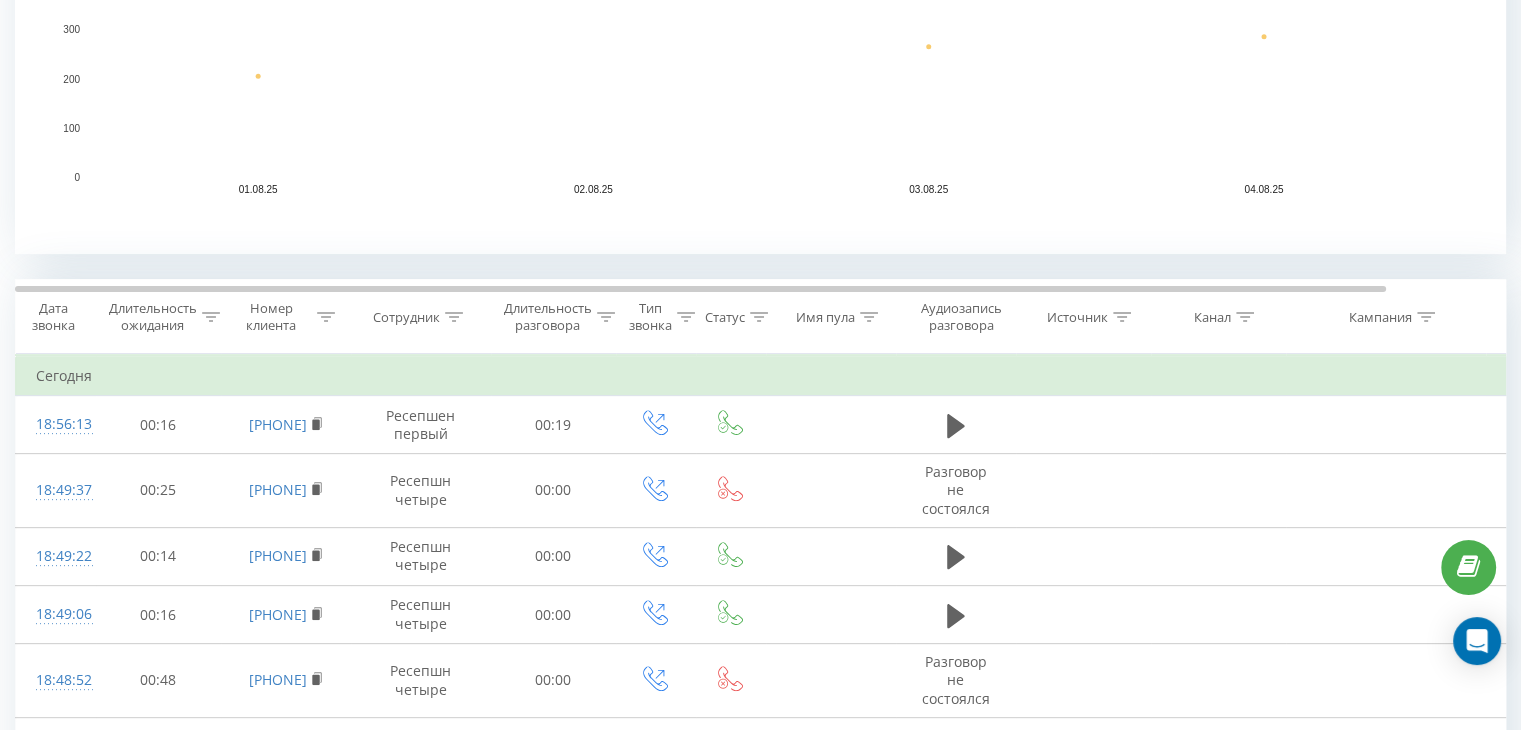 scroll, scrollTop: 600, scrollLeft: 0, axis: vertical 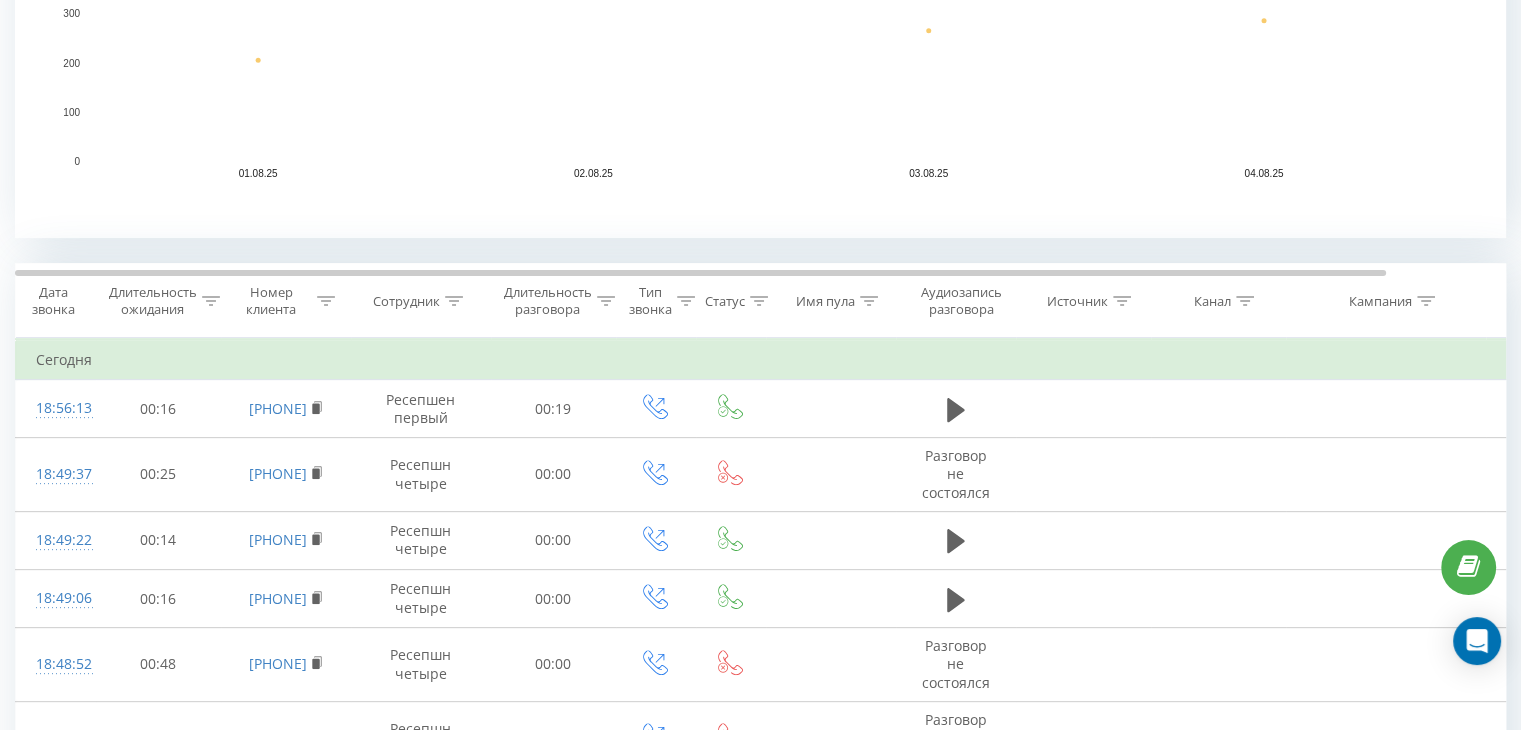 click 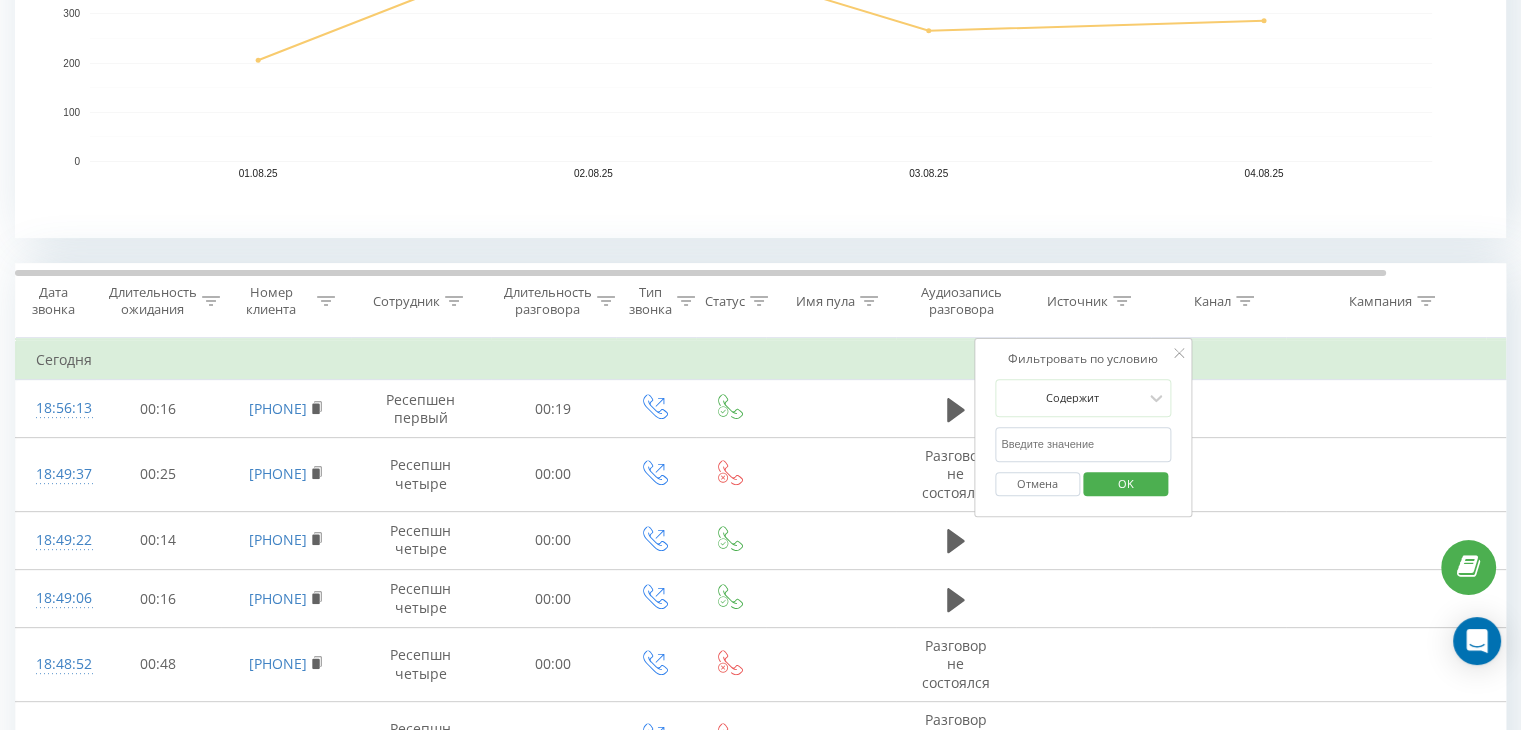 click at bounding box center (1083, 444) 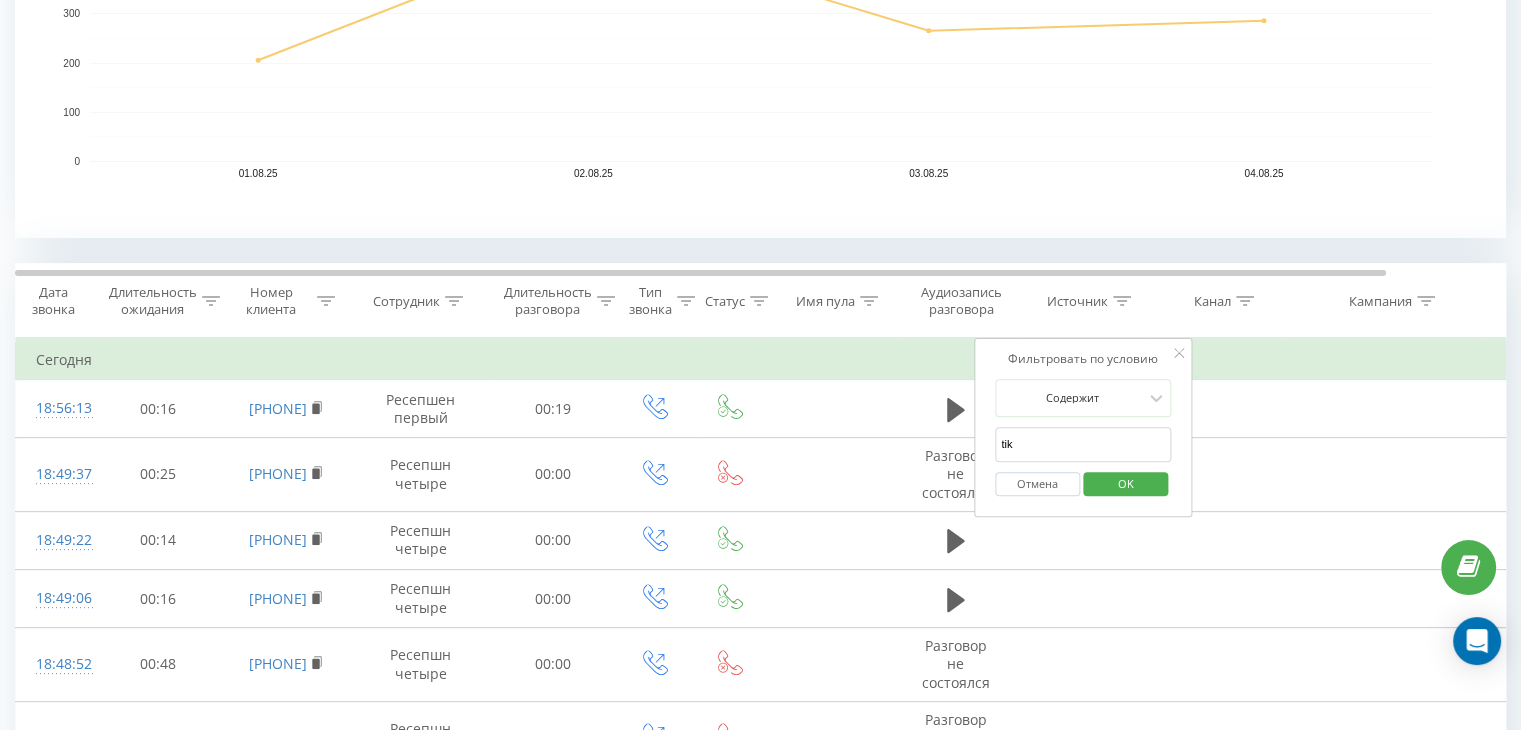 click on "OK" at bounding box center (1126, 483) 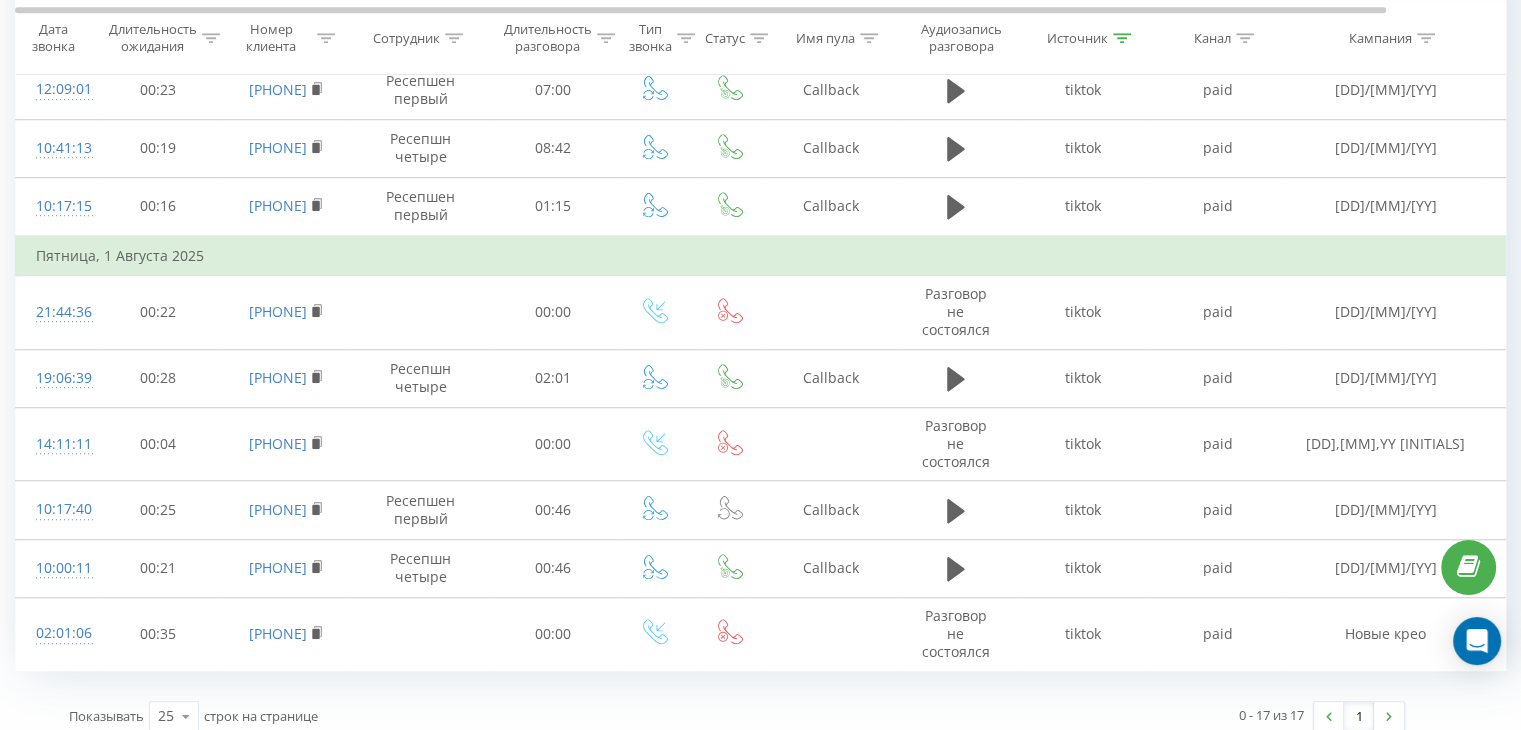 scroll, scrollTop: 1491, scrollLeft: 0, axis: vertical 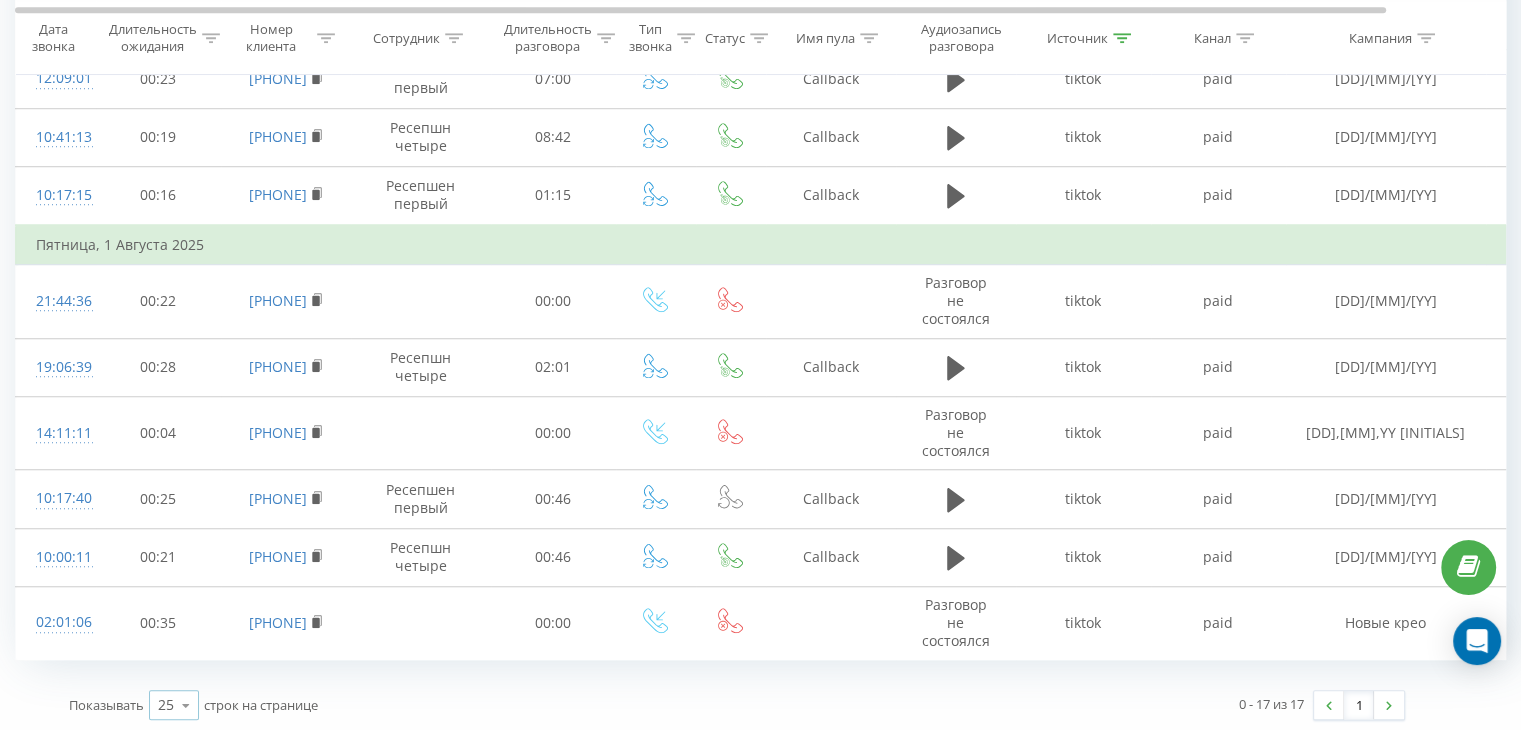 click at bounding box center (186, 705) 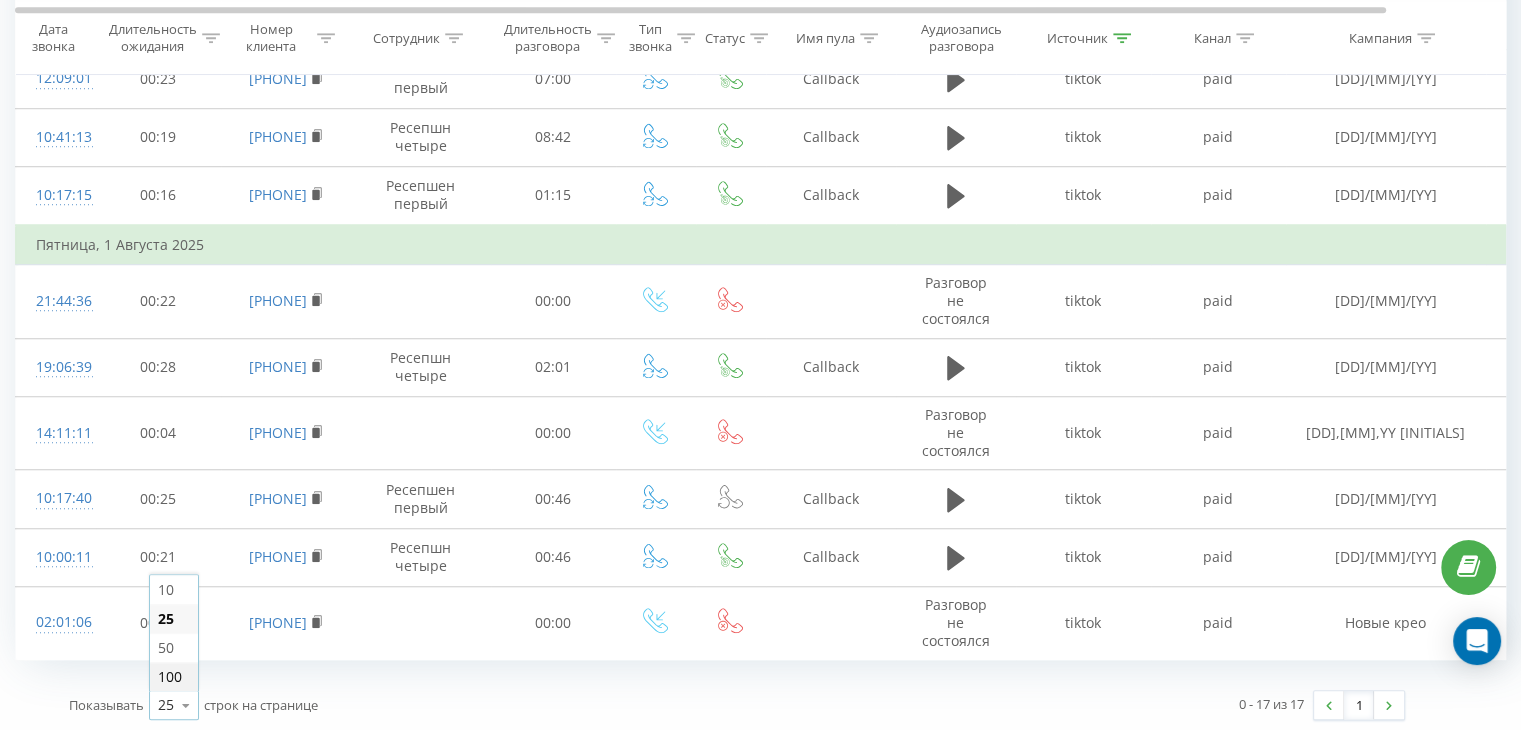 click on "100" at bounding box center [174, 676] 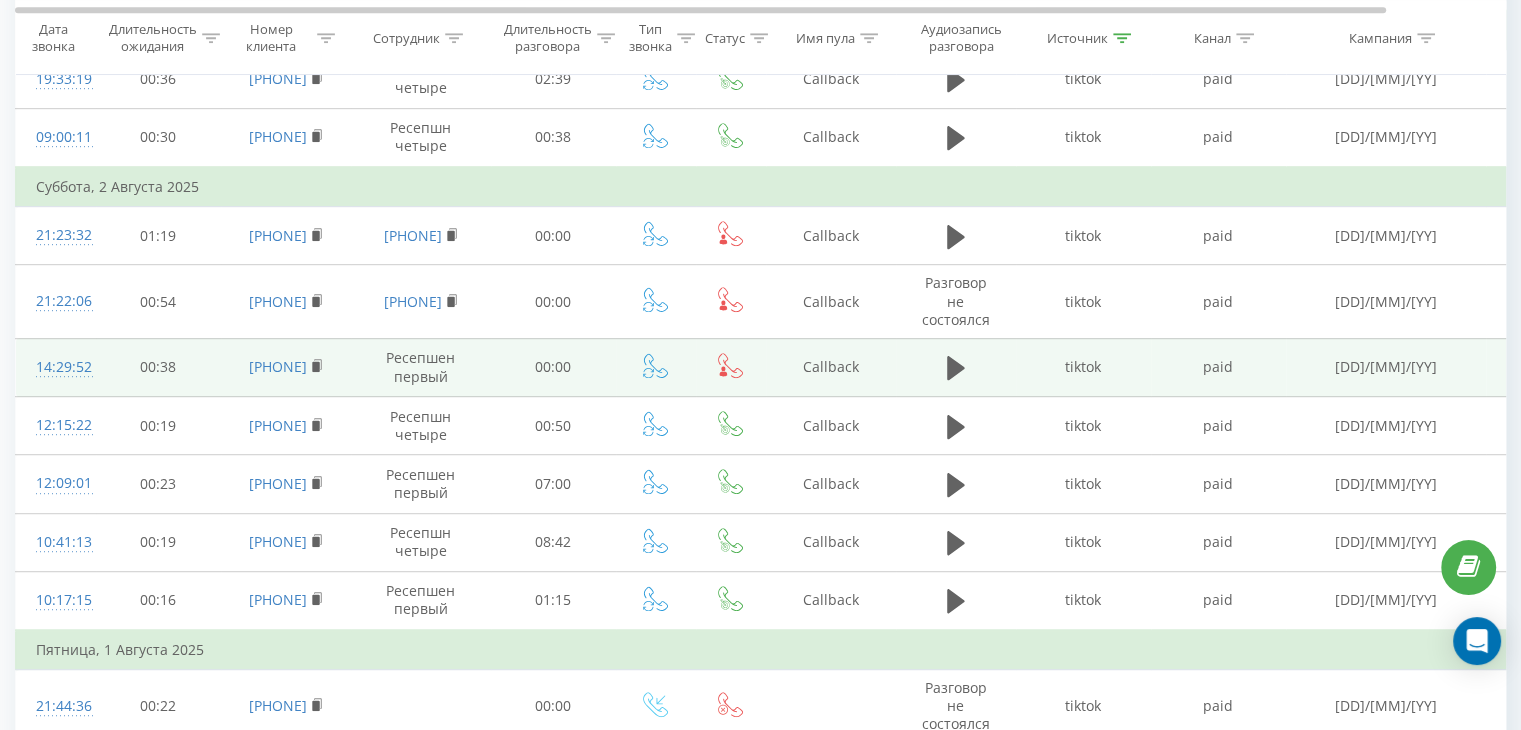scroll, scrollTop: 1091, scrollLeft: 0, axis: vertical 